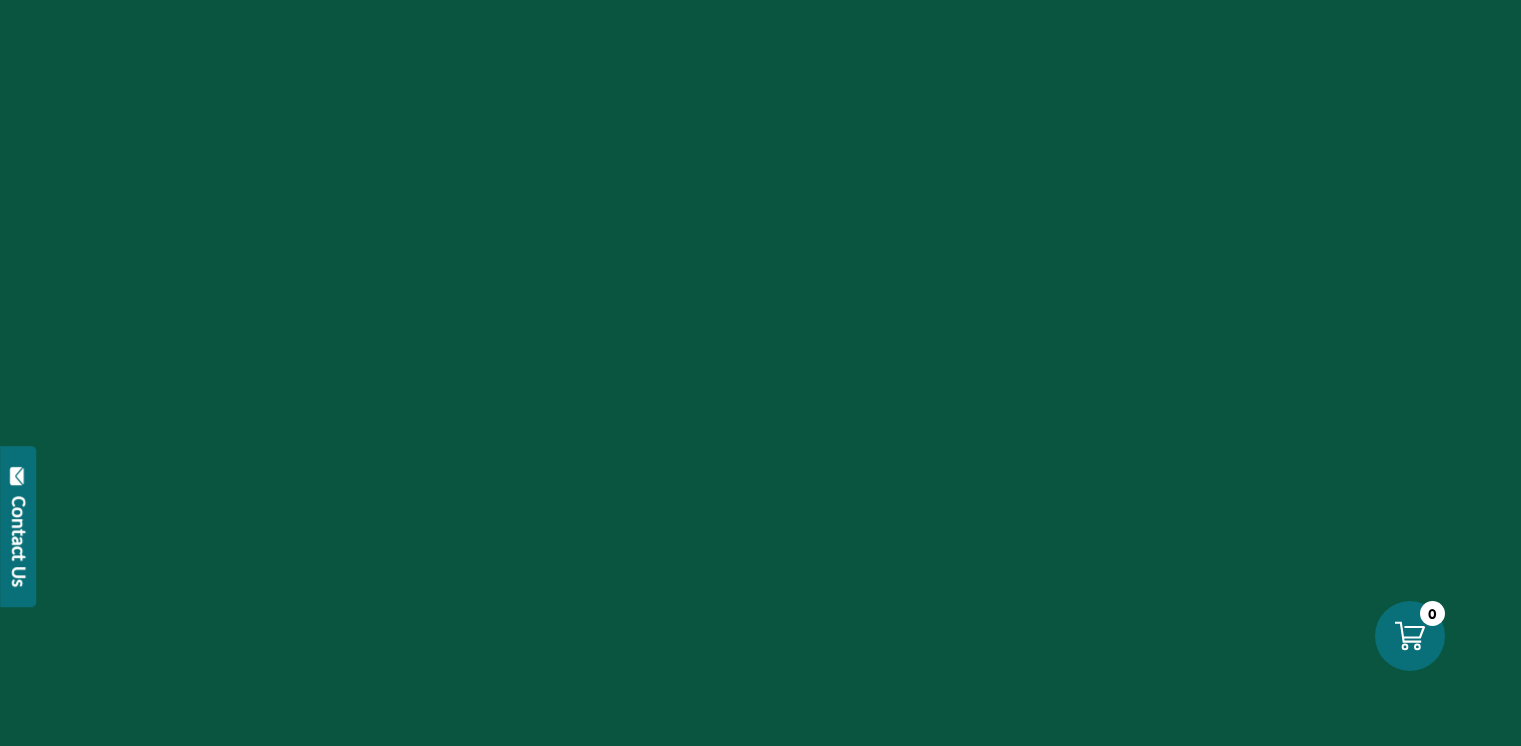 scroll, scrollTop: 0, scrollLeft: 0, axis: both 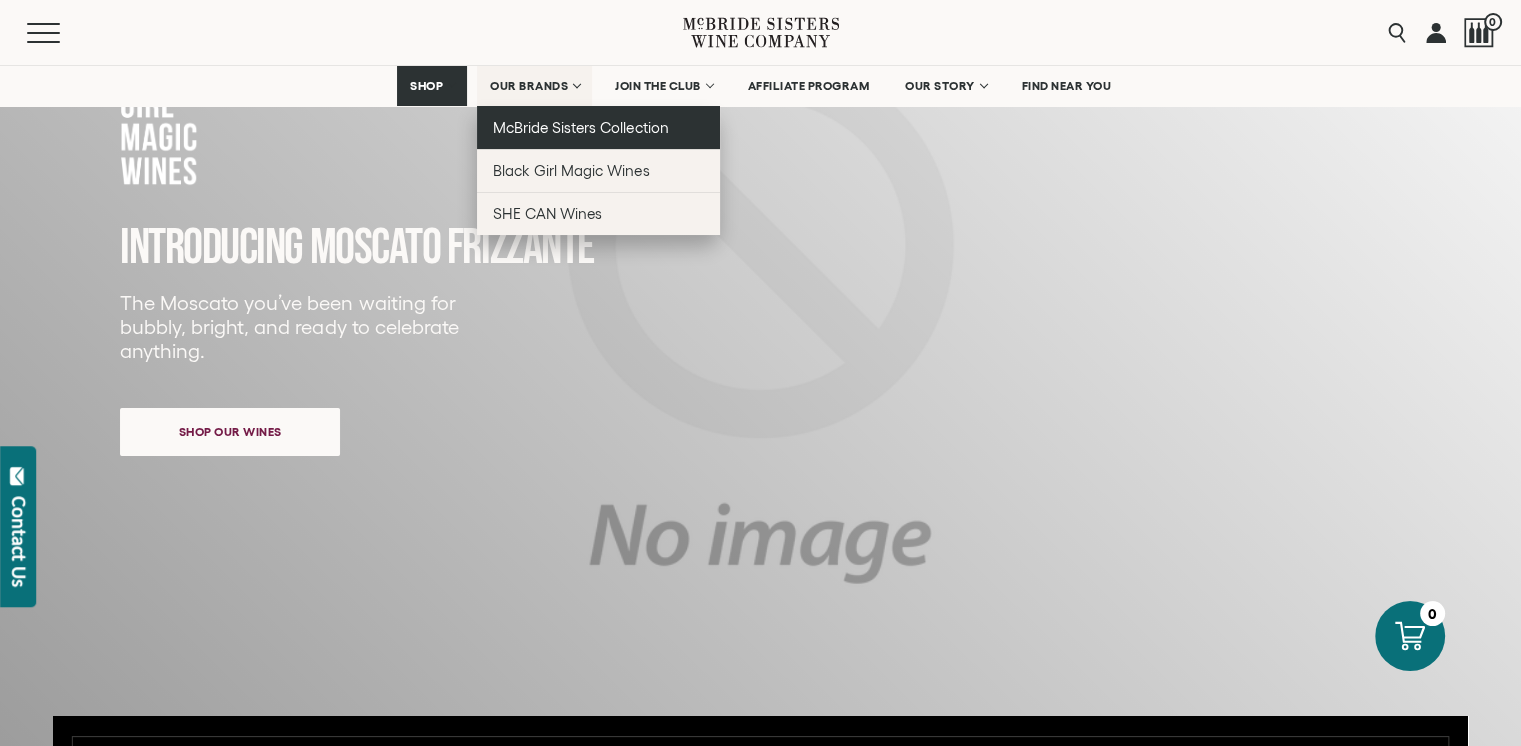 click on "McBride Sisters Collection" at bounding box center [581, 127] 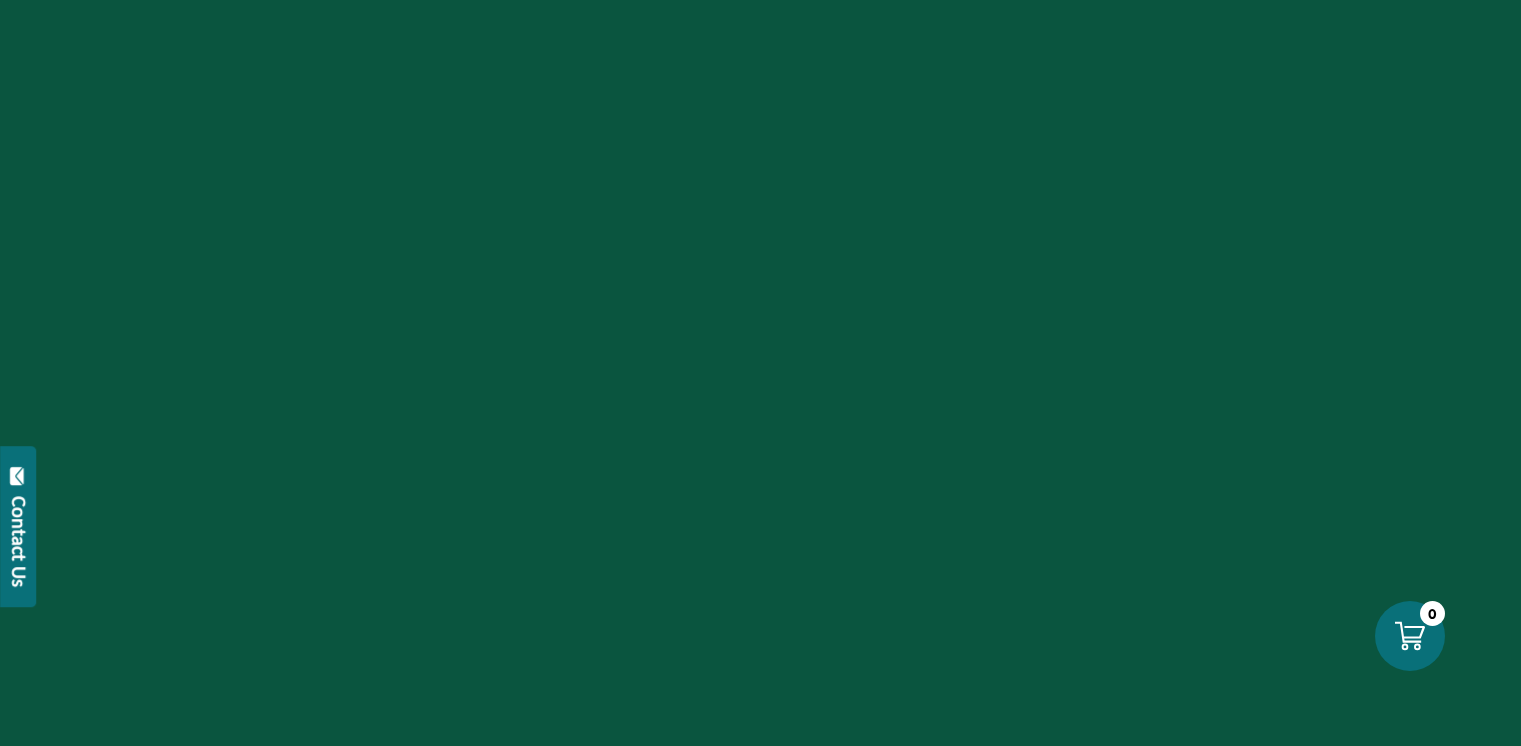 scroll, scrollTop: 0, scrollLeft: 0, axis: both 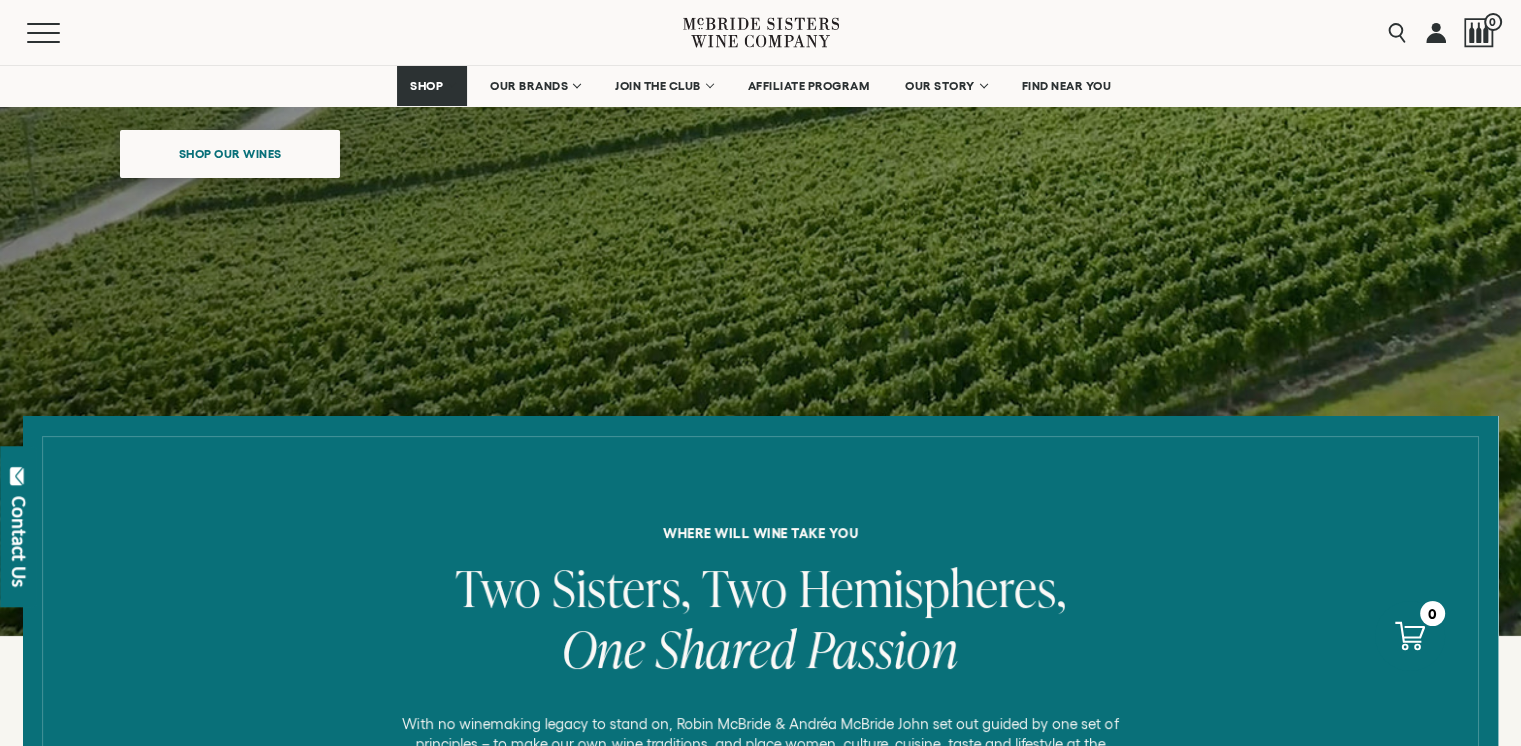click on "Shop our wines" at bounding box center (230, 154) 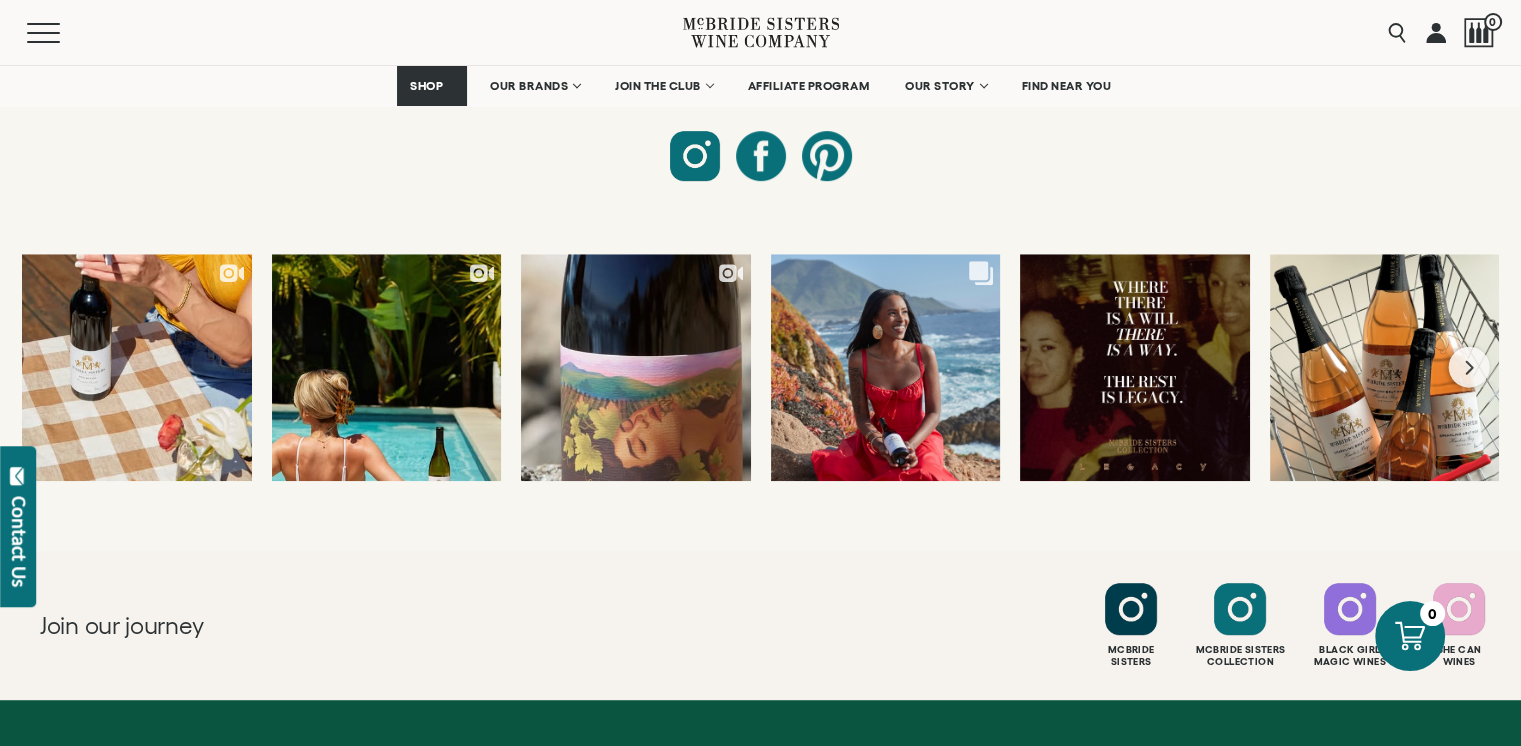scroll, scrollTop: 8610, scrollLeft: 0, axis: vertical 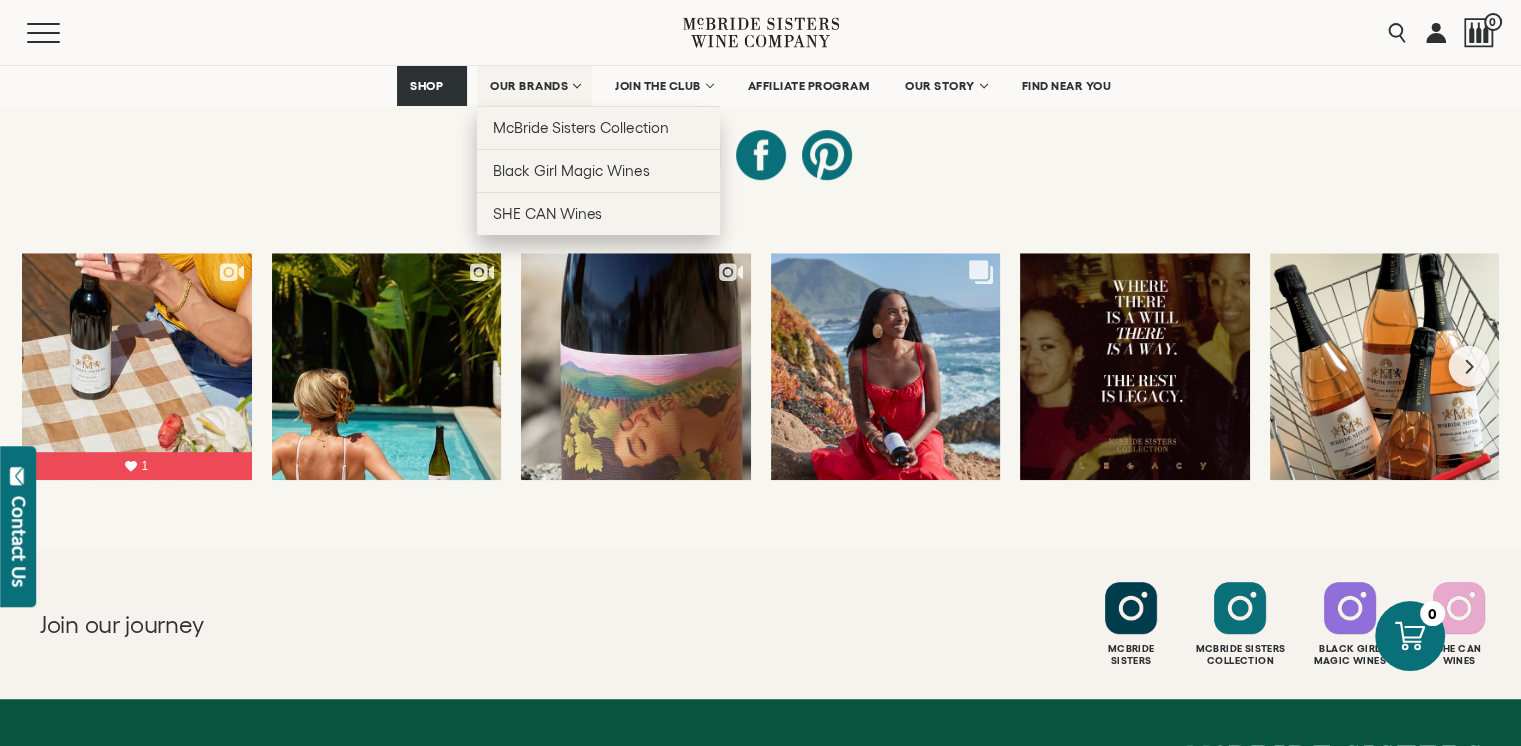 click on "OUR BRANDS" at bounding box center (529, 86) 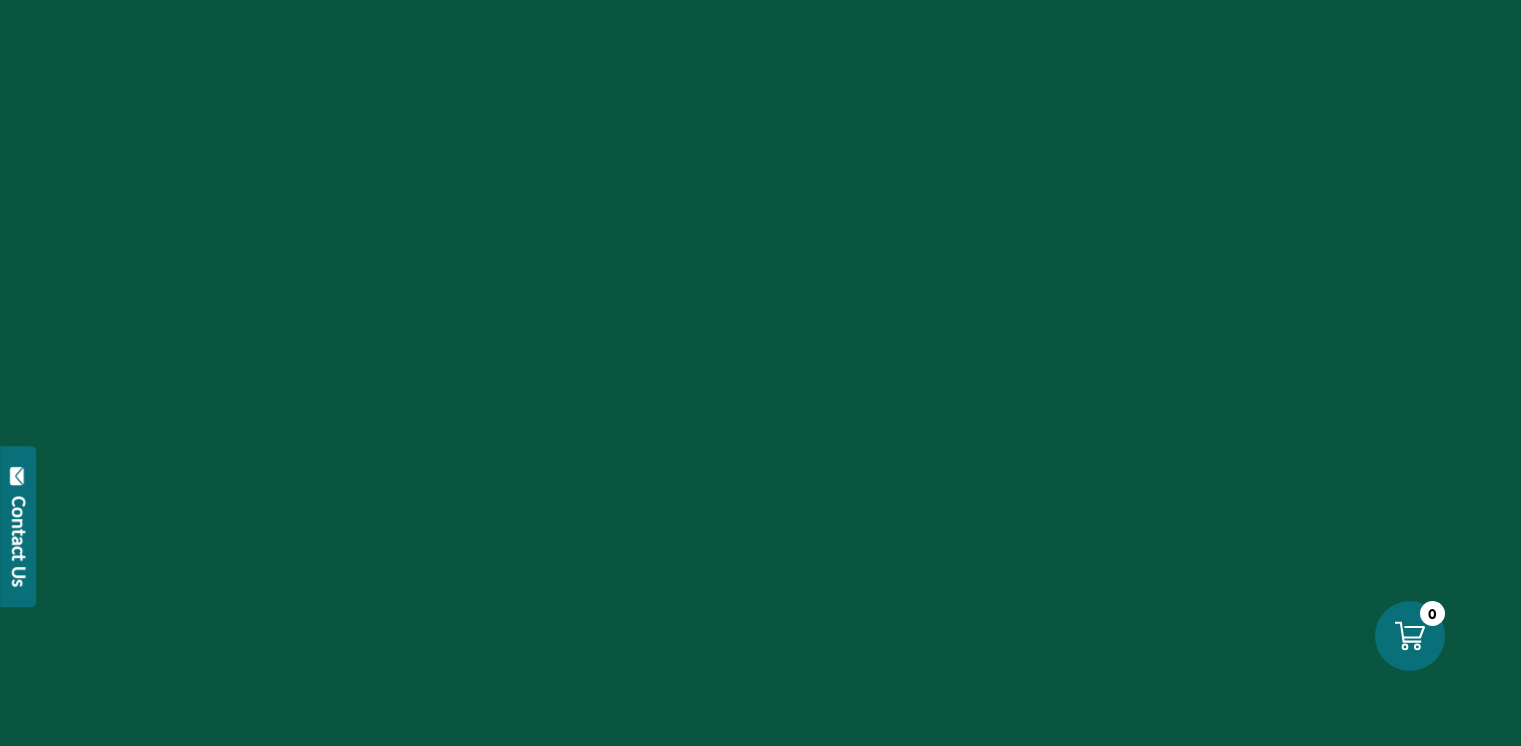 scroll, scrollTop: 0, scrollLeft: 0, axis: both 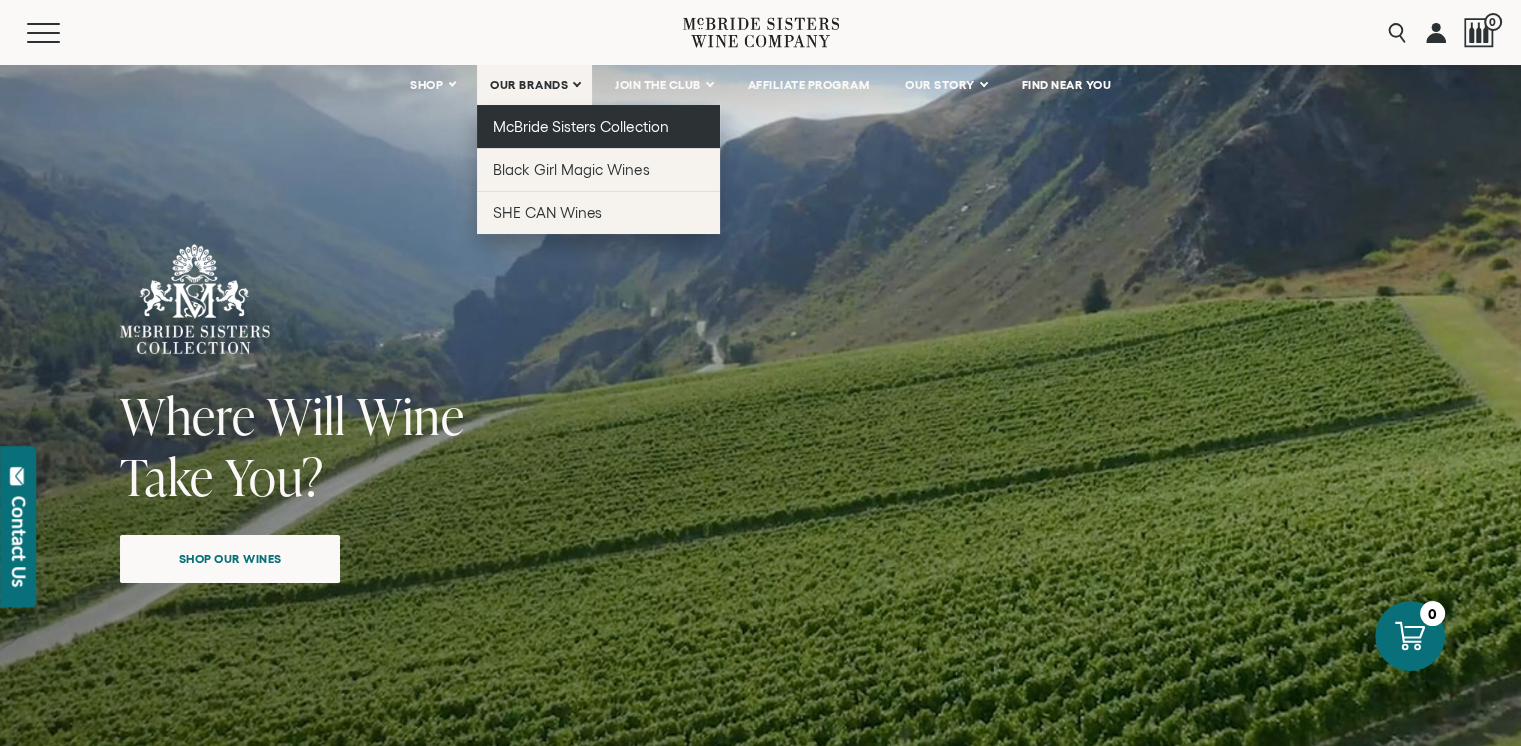 click on "McBride Sisters Collection" at bounding box center [581, 126] 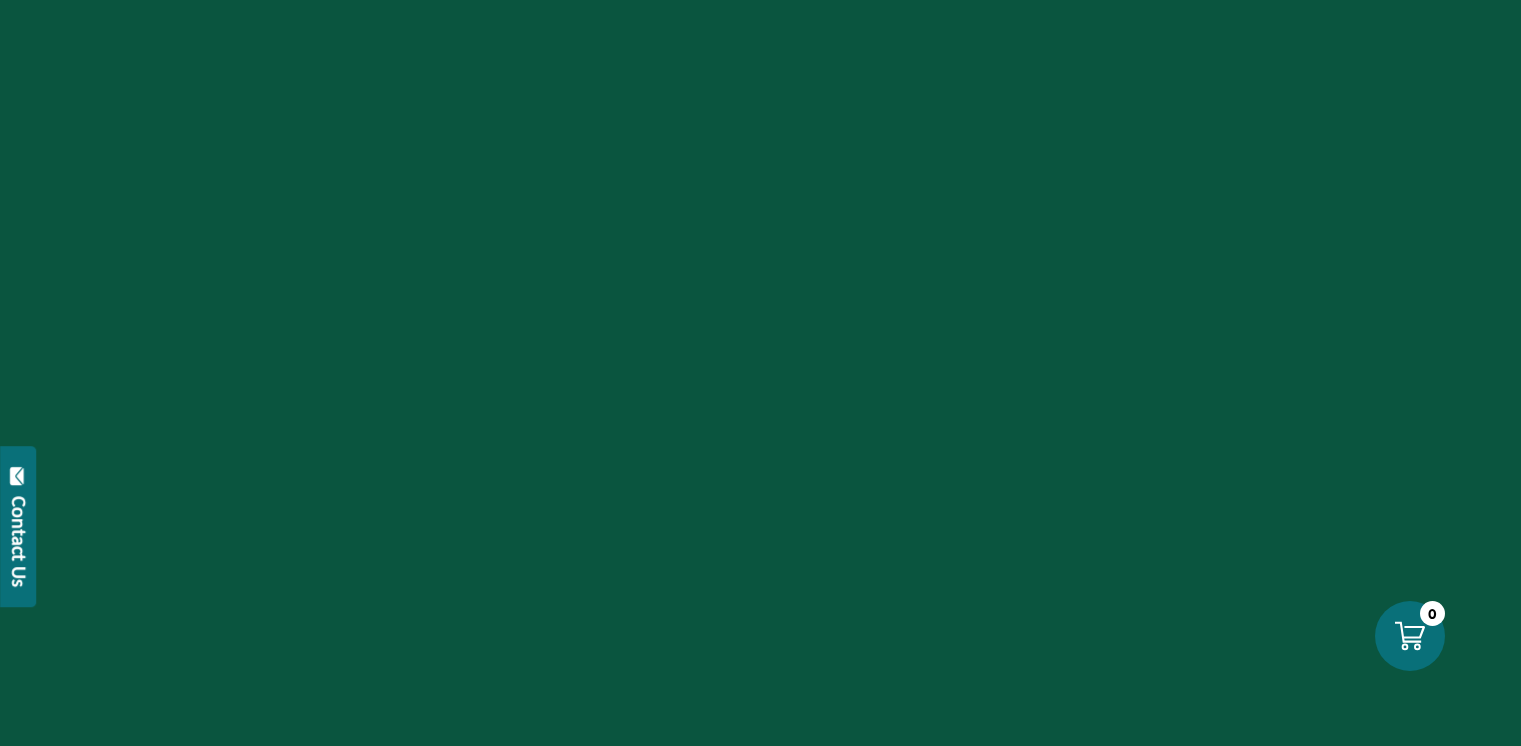 scroll, scrollTop: 0, scrollLeft: 0, axis: both 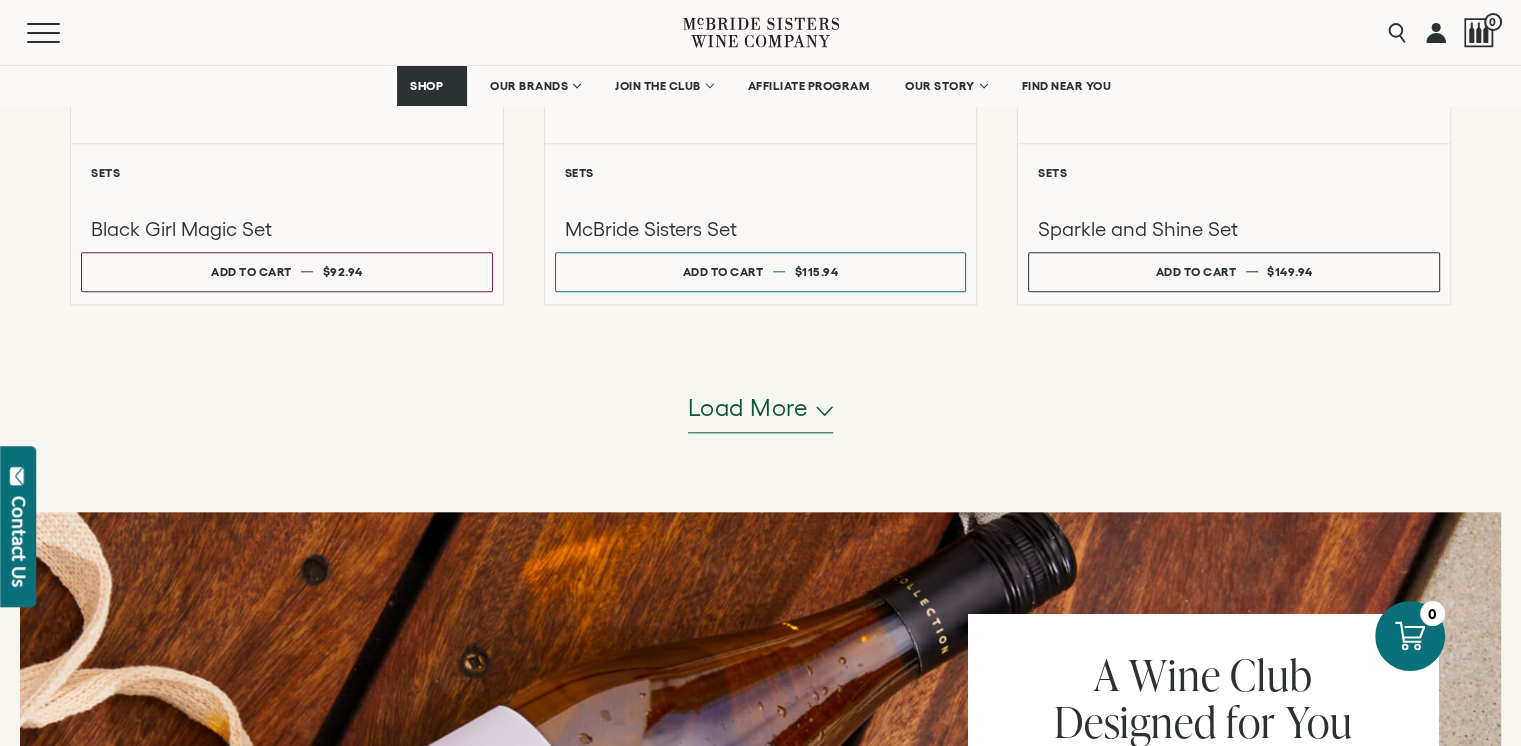 click on "Load more" at bounding box center (748, 408) 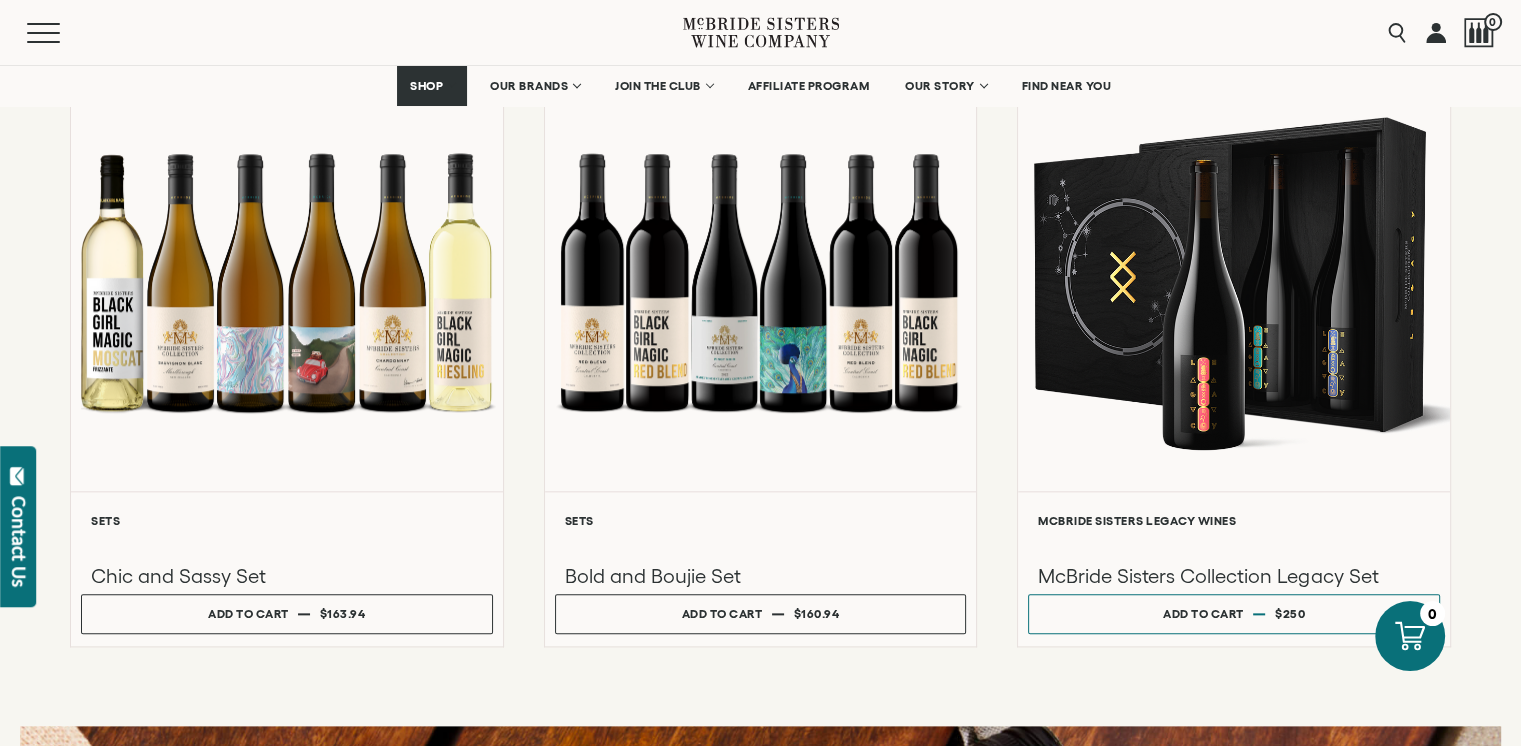 scroll, scrollTop: 2200, scrollLeft: 0, axis: vertical 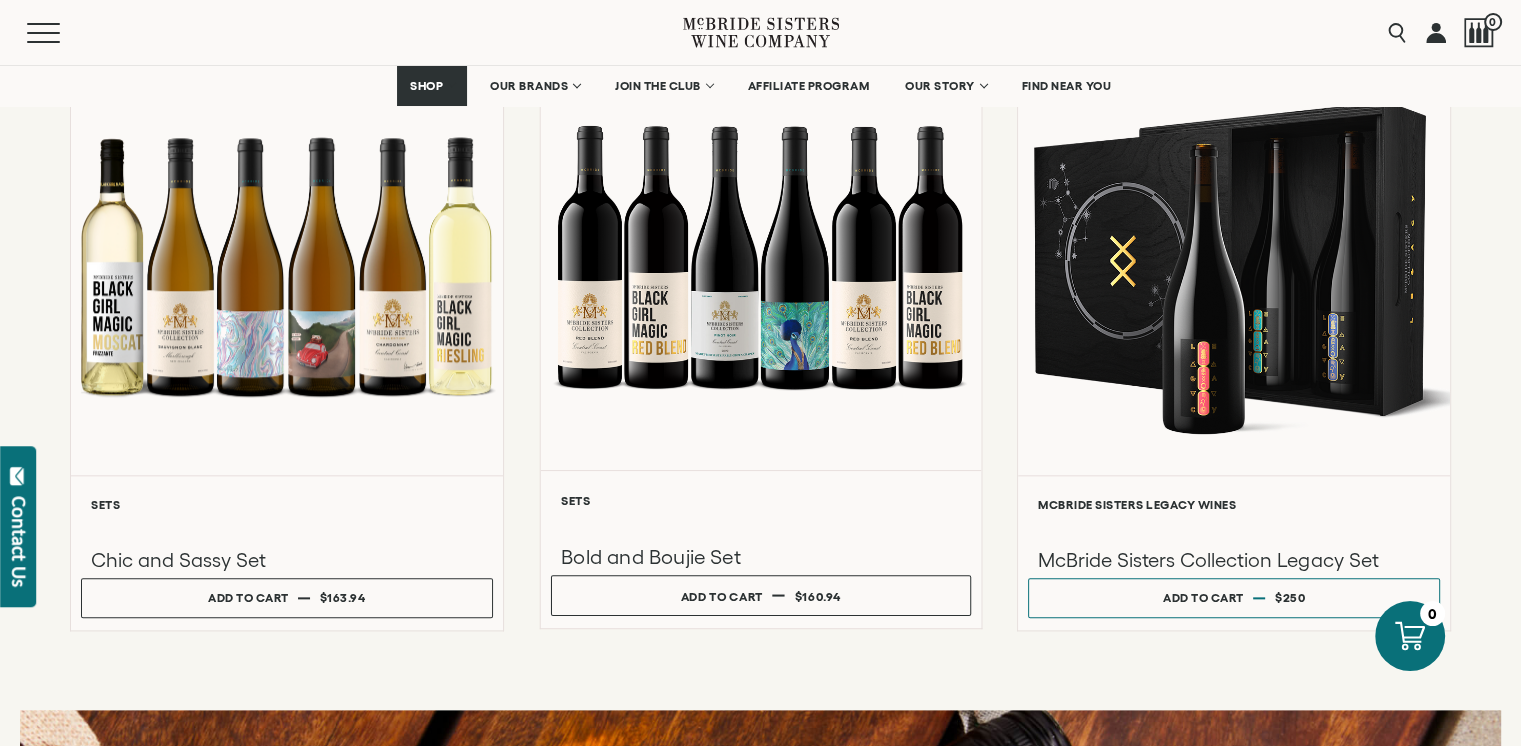 click at bounding box center [760, 256] 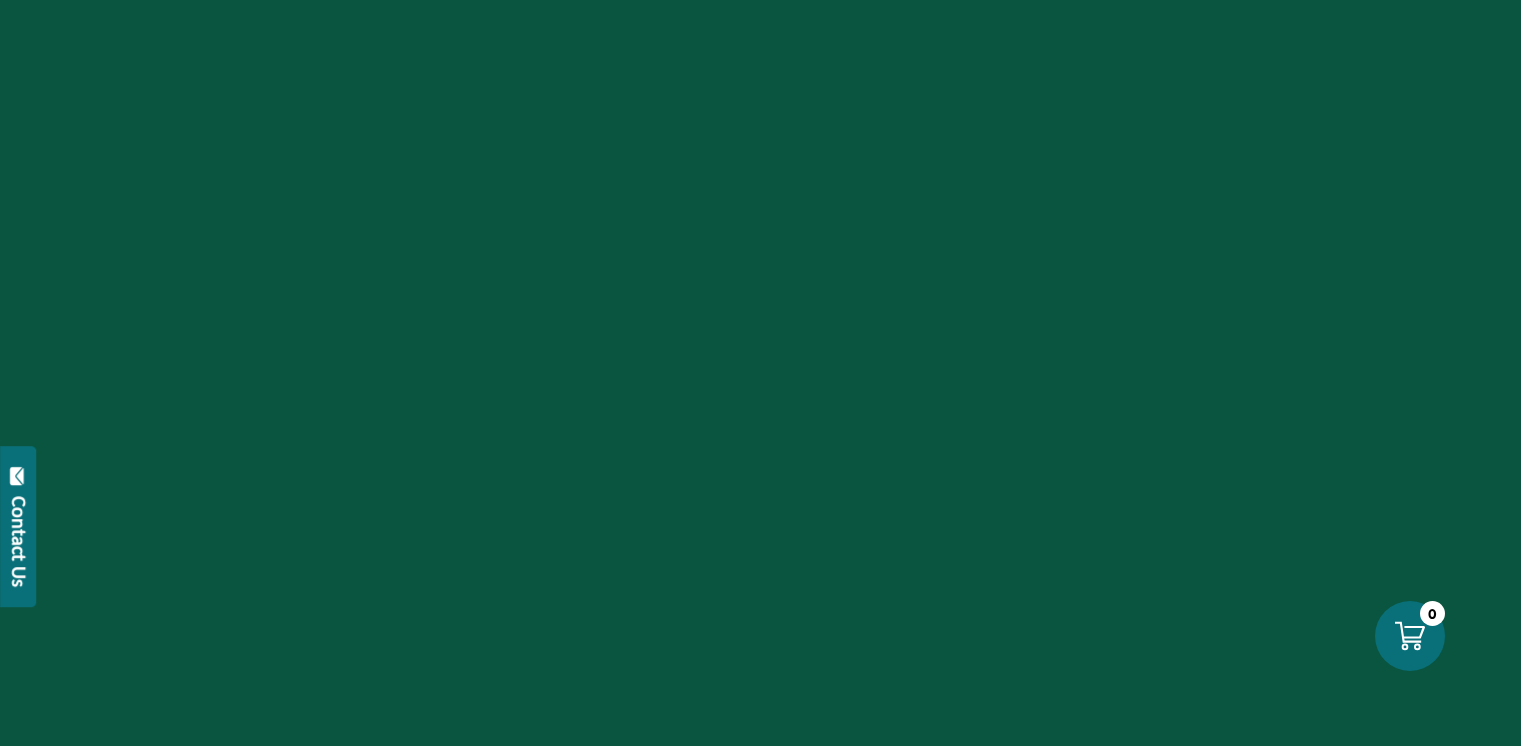 scroll, scrollTop: 0, scrollLeft: 0, axis: both 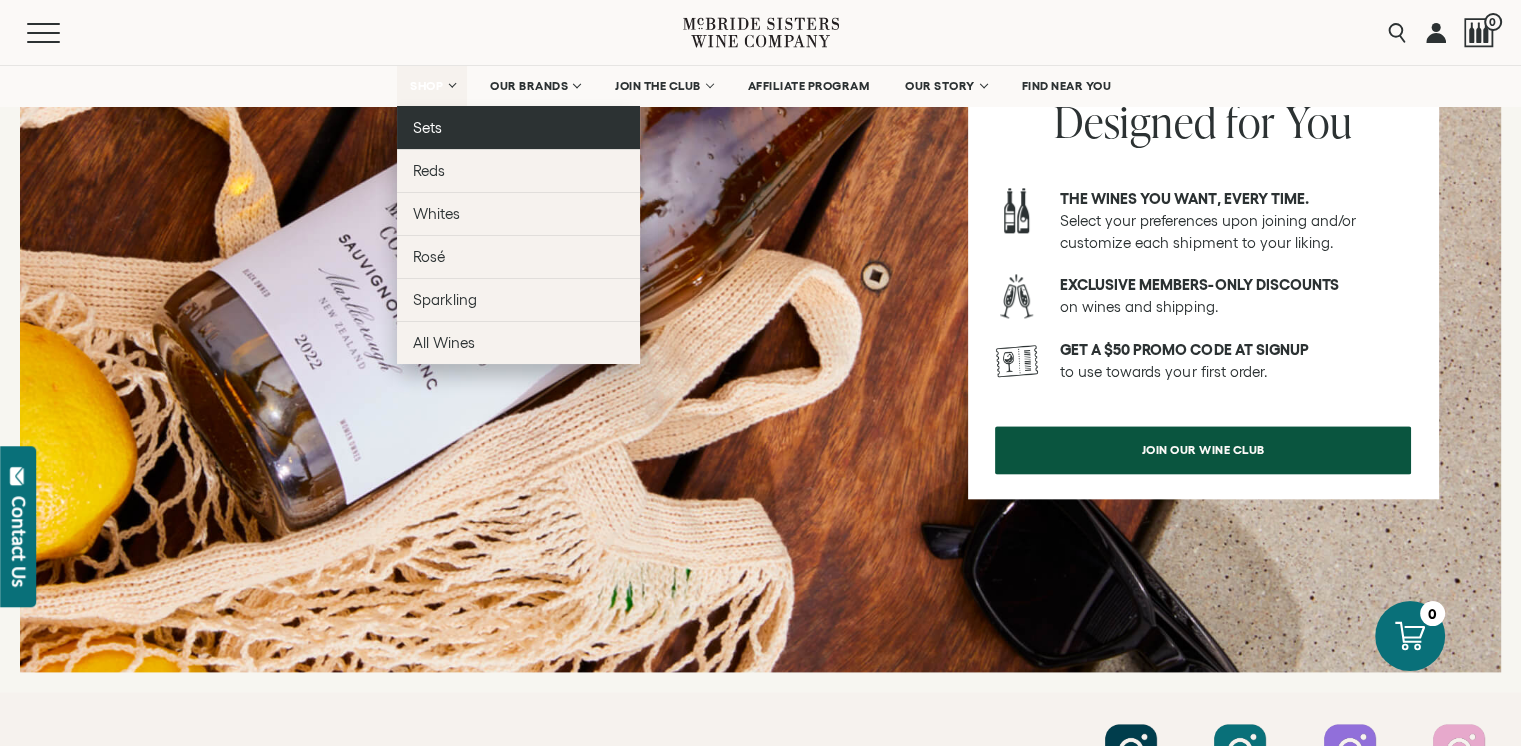 click on "Sets" at bounding box center (518, 127) 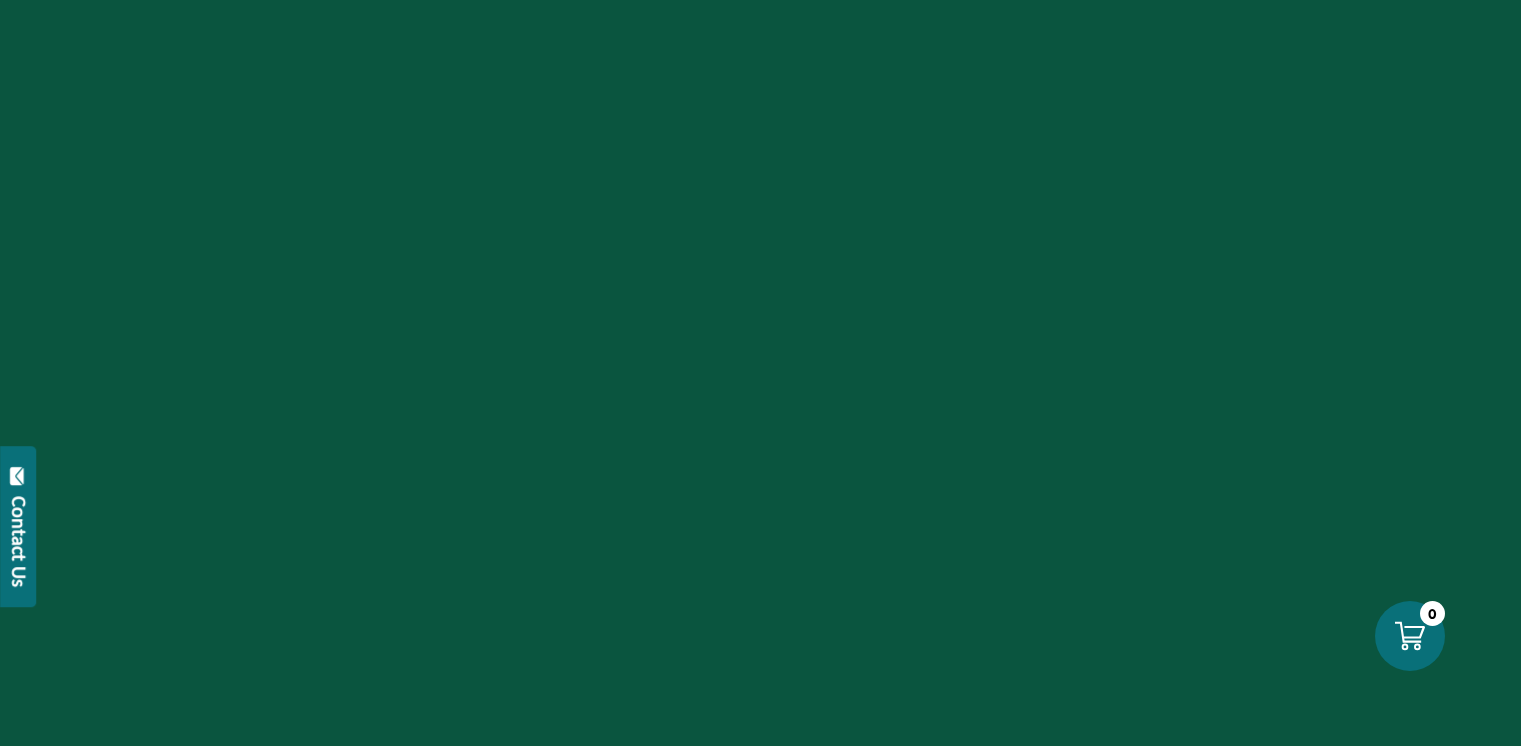 scroll, scrollTop: 0, scrollLeft: 0, axis: both 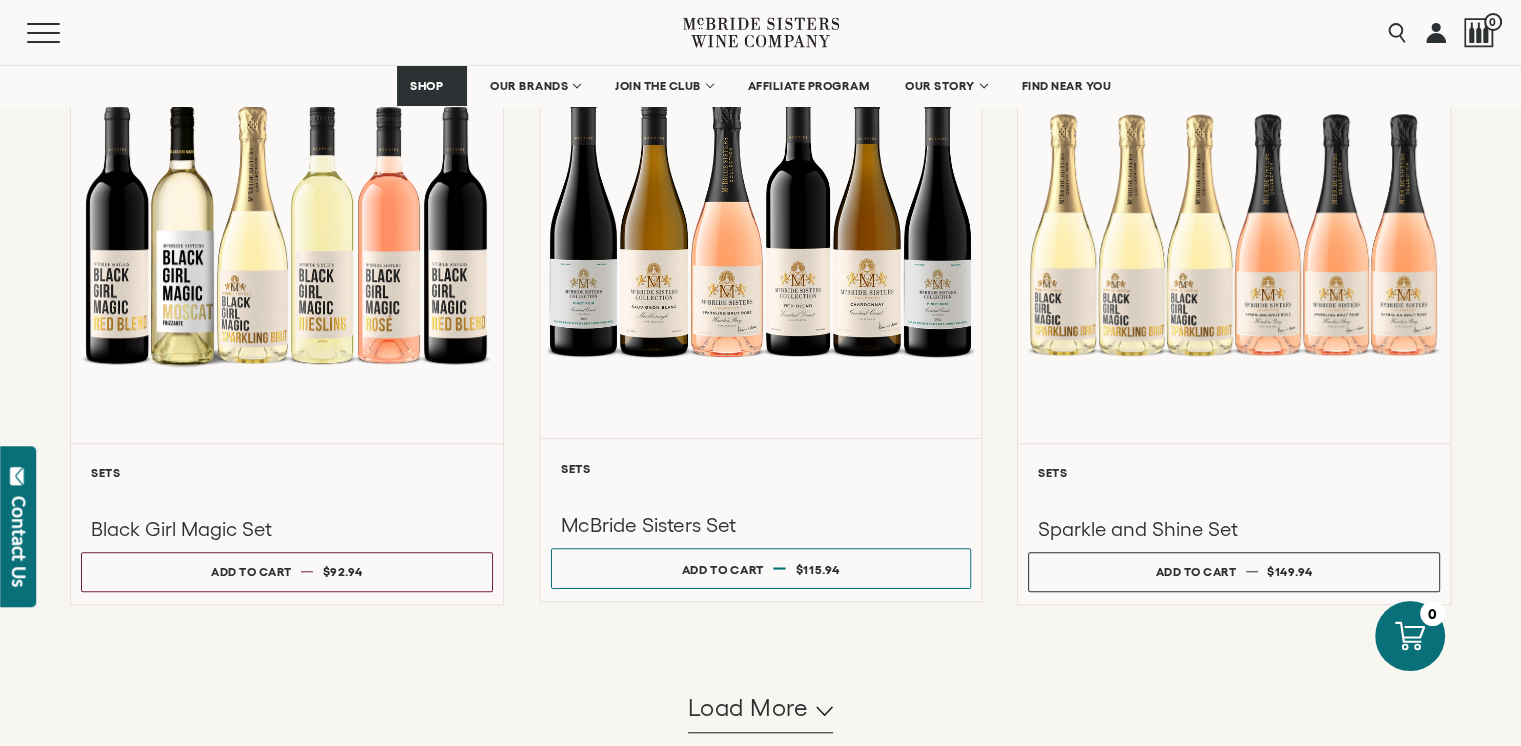 click at bounding box center [760, 225] 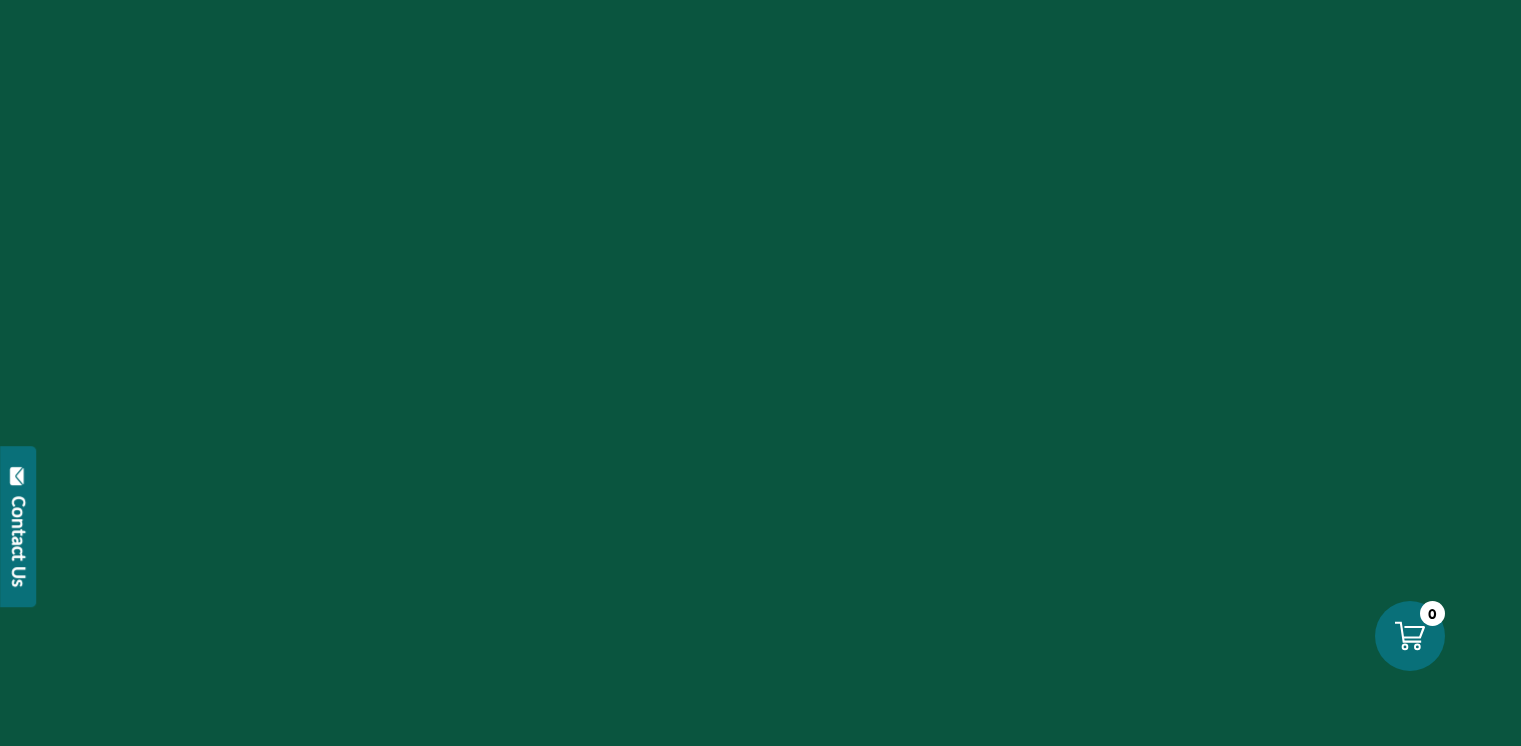 scroll, scrollTop: 0, scrollLeft: 0, axis: both 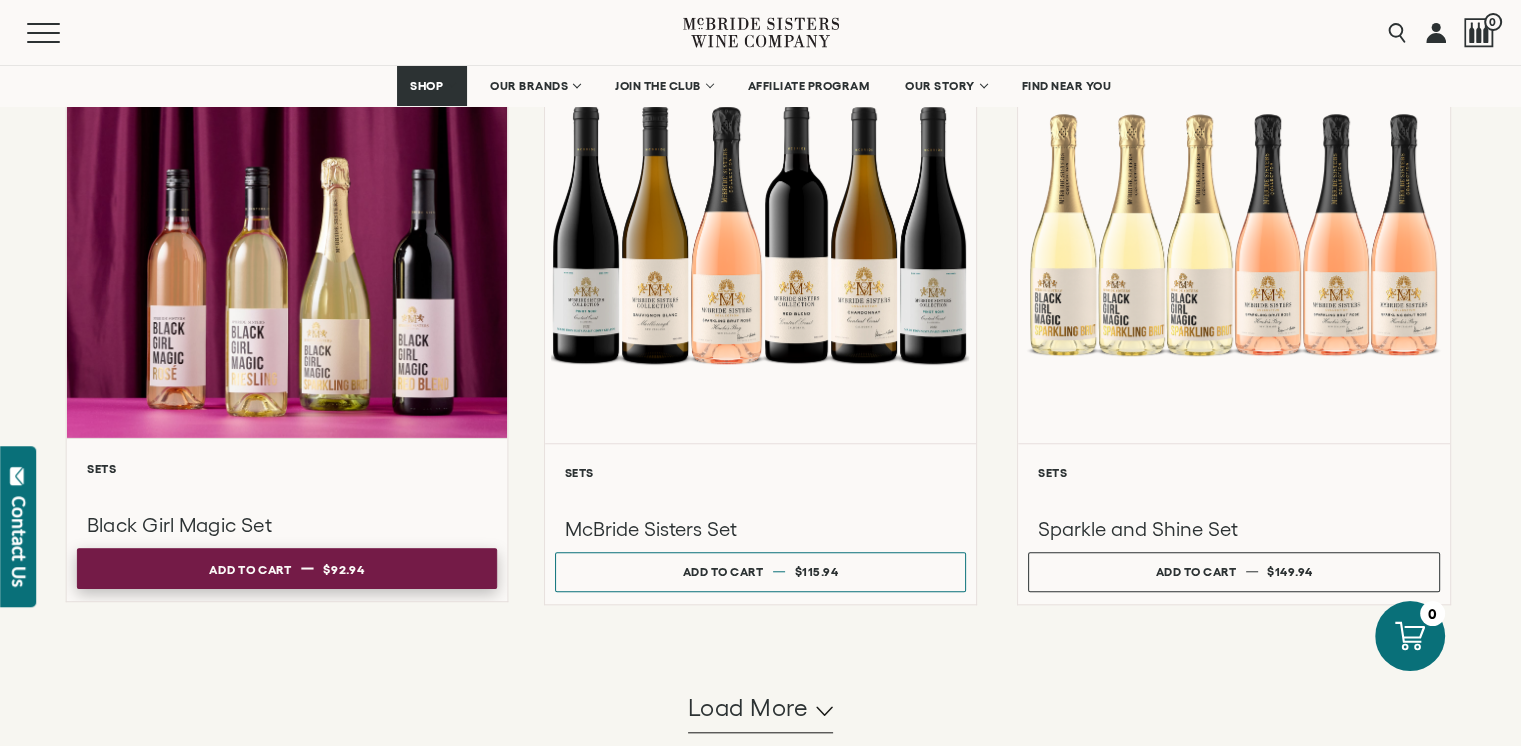 click on "Add to cart" at bounding box center [250, 569] 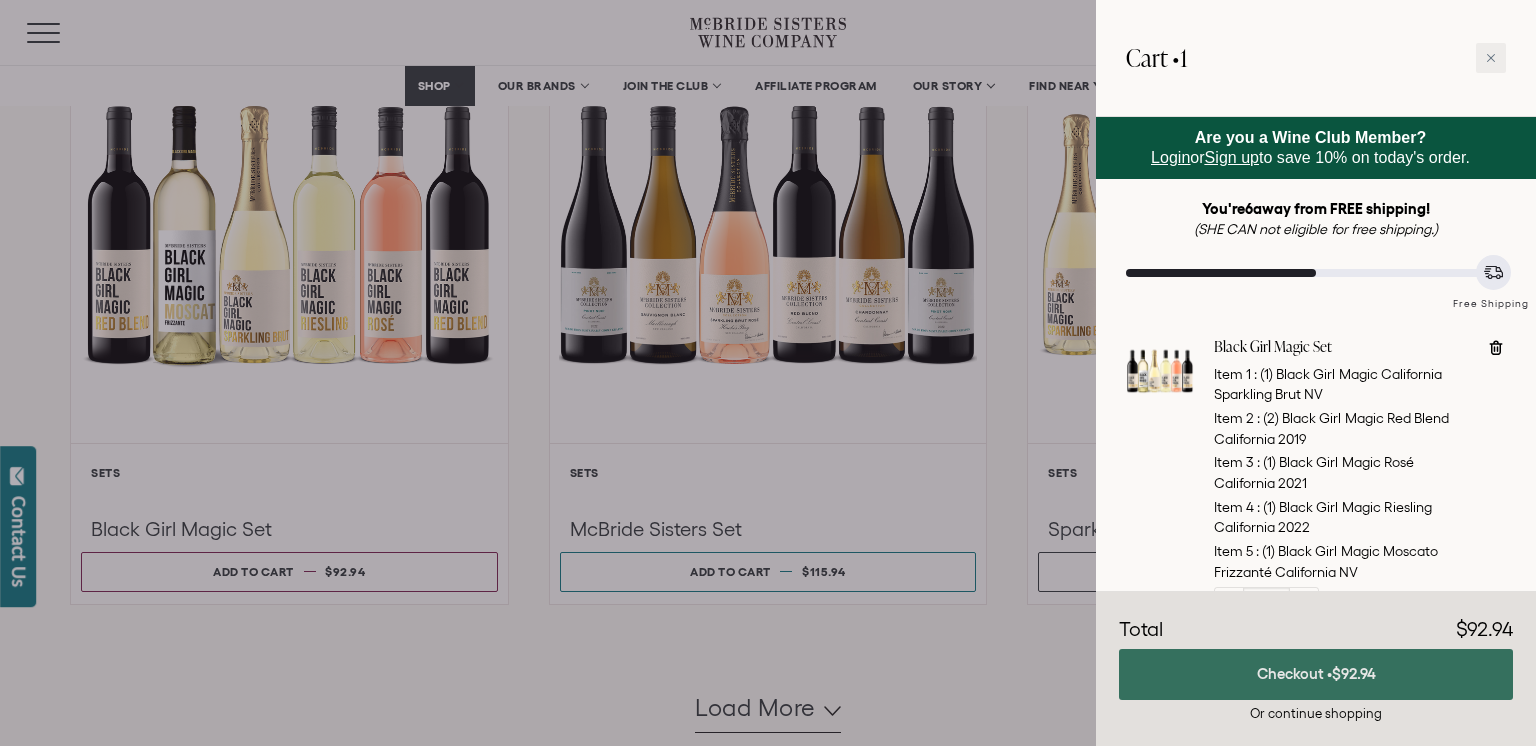 click on "Checkout •  $92.94" at bounding box center [1316, 674] 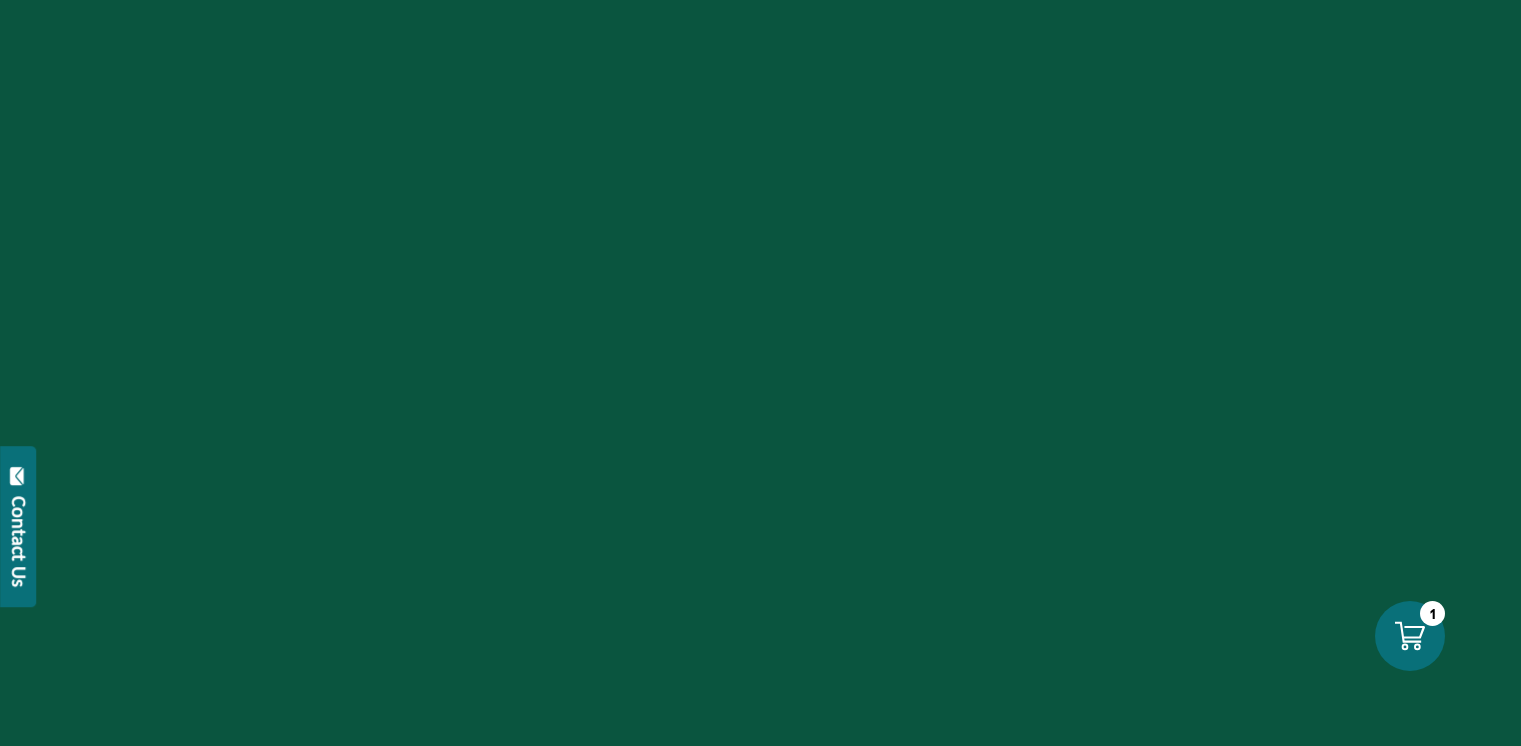 scroll, scrollTop: 0, scrollLeft: 0, axis: both 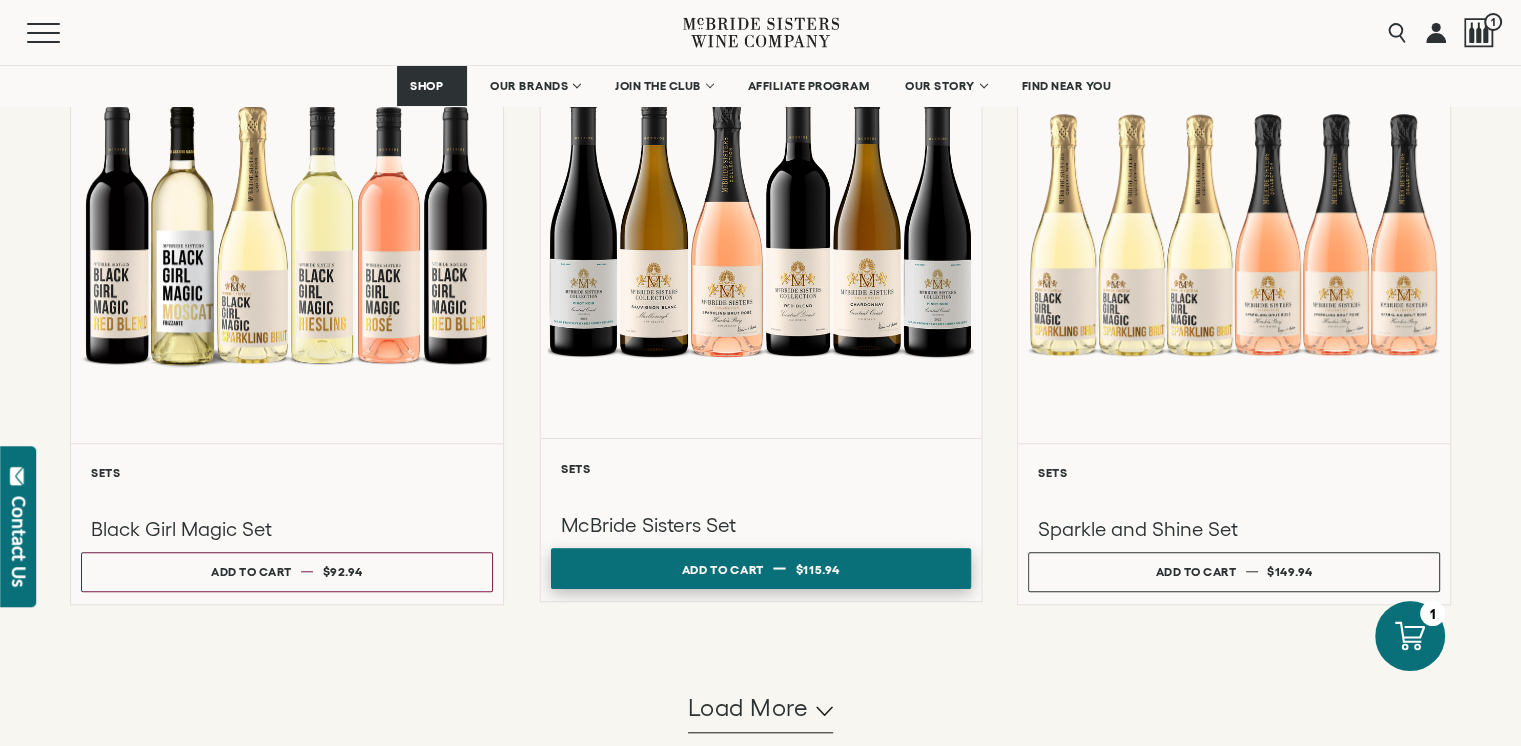 click on "Add to cart" at bounding box center [722, 569] 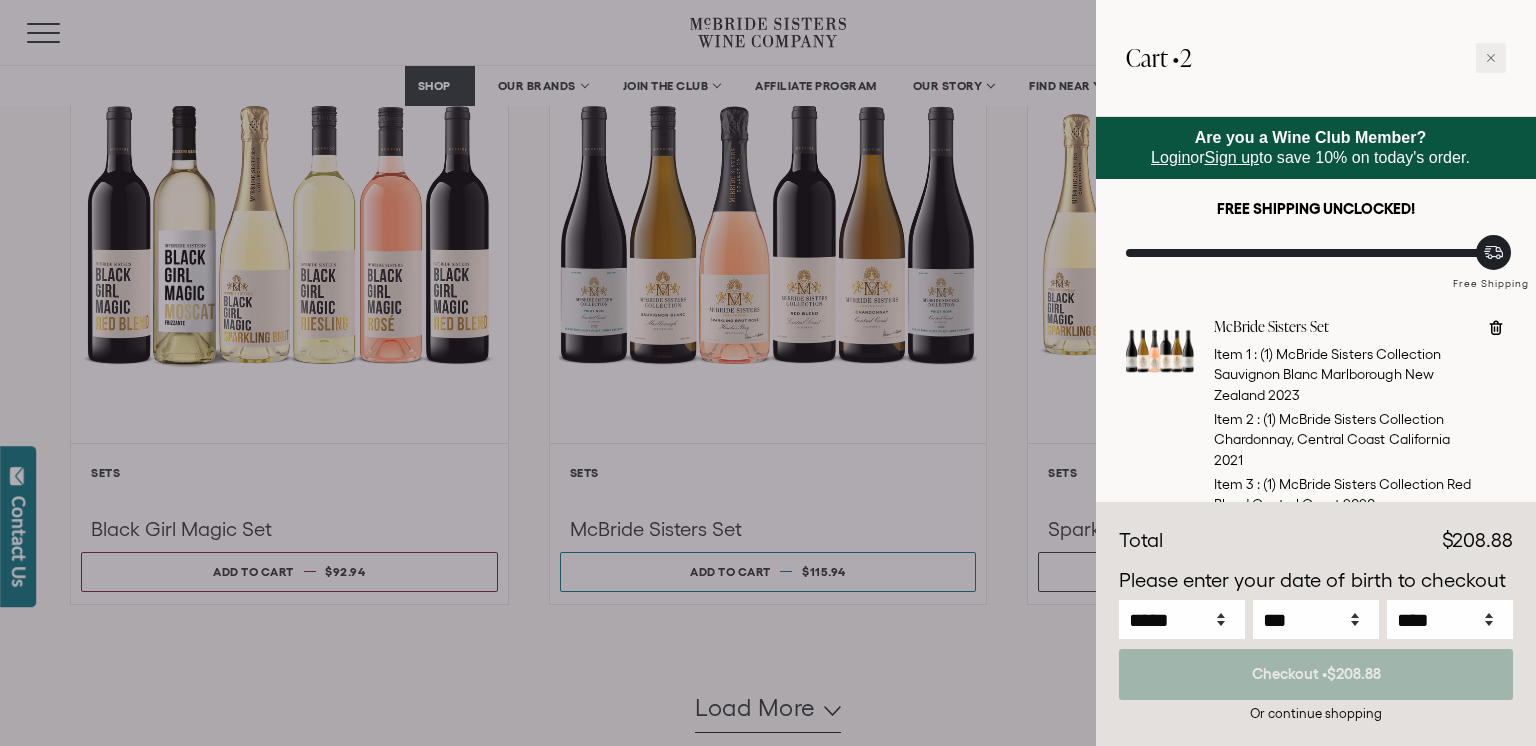 click on "[LAST] Sisters Set
Item 1 :  :" at bounding box center (1316, 478) 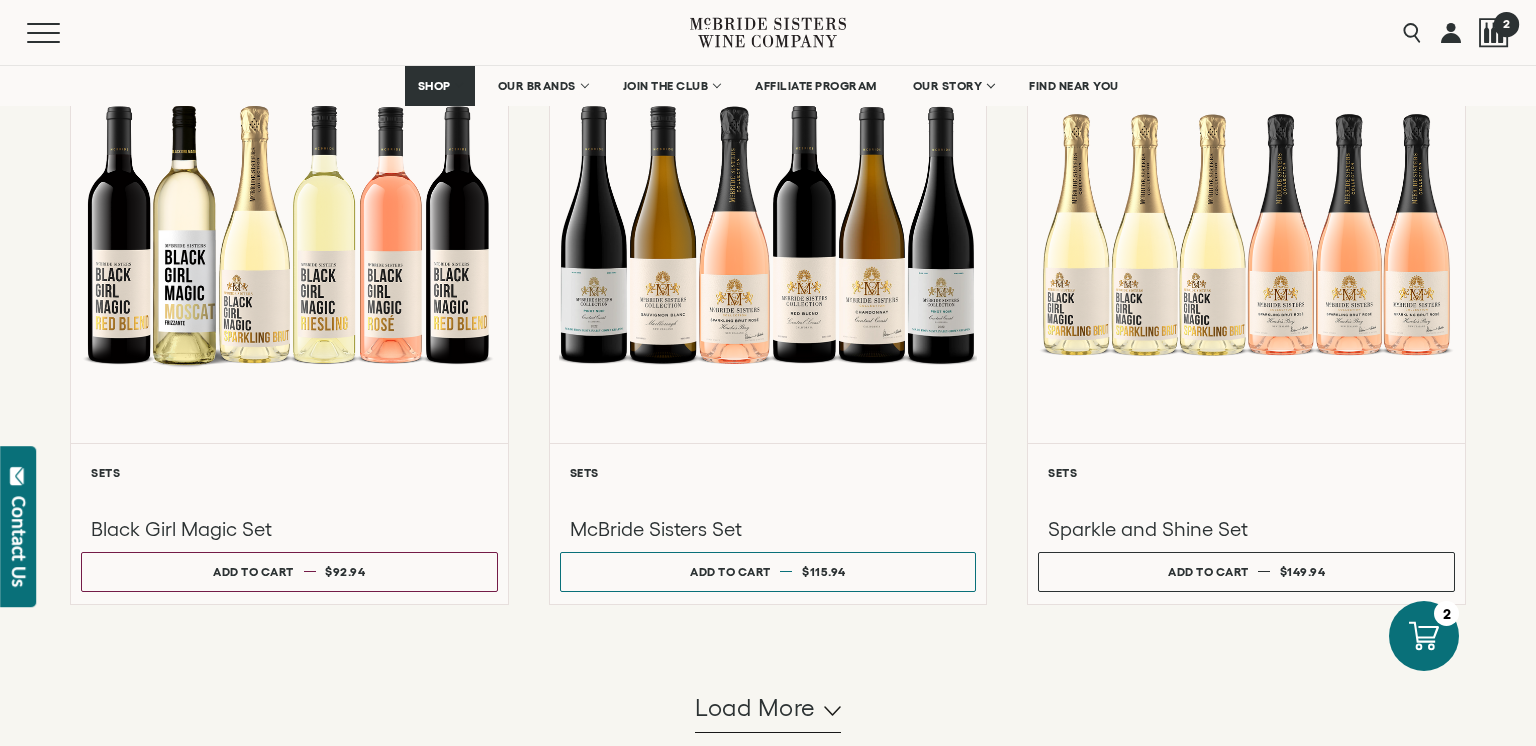 click on "2" at bounding box center [1505, 23] 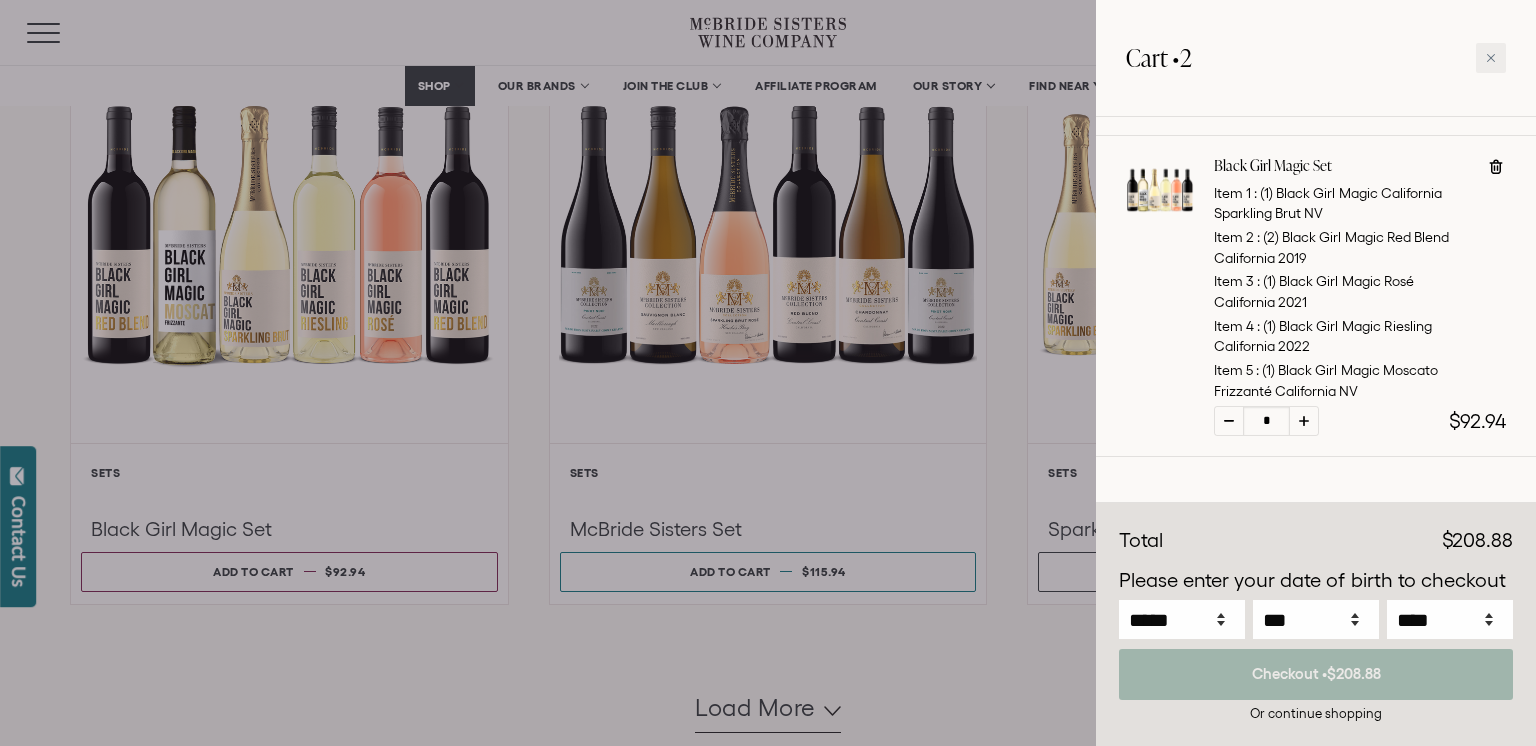 scroll, scrollTop: 537, scrollLeft: 0, axis: vertical 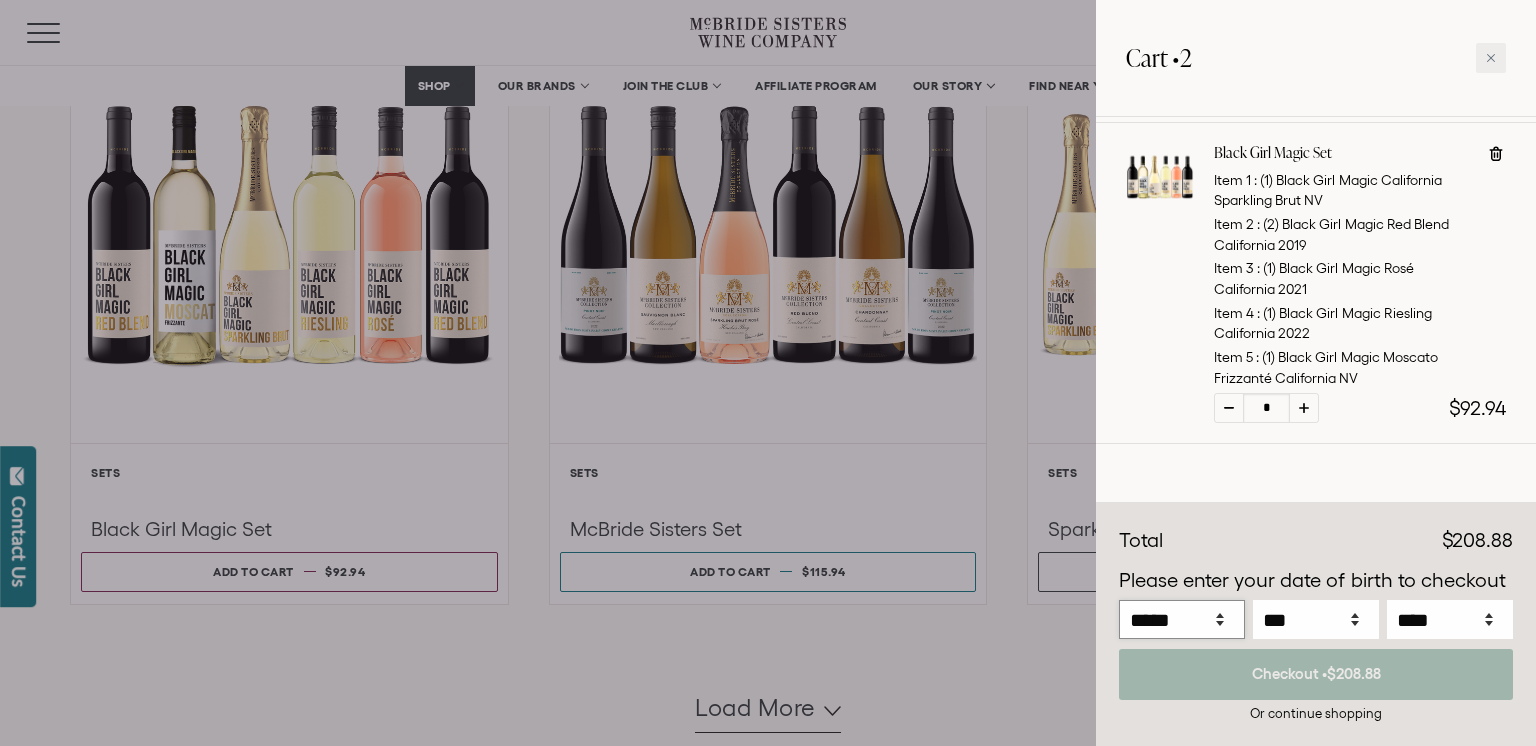 click on "*****
***
***
***
***
***
***
***
***
***
***
***
***" at bounding box center [1182, 619] 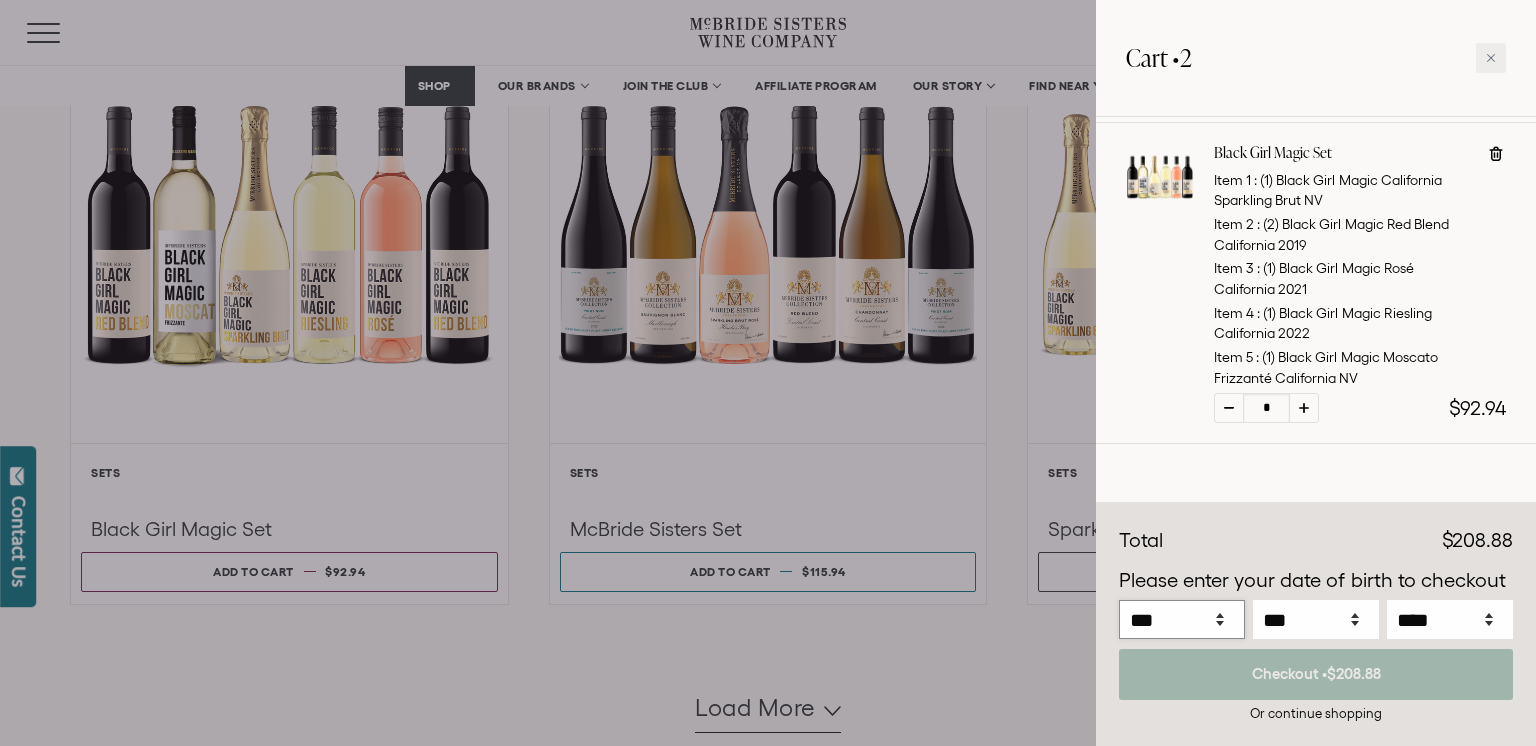 click on "*****
***
***
***
***
***
***
***
***
***
***
***
***" at bounding box center (1182, 619) 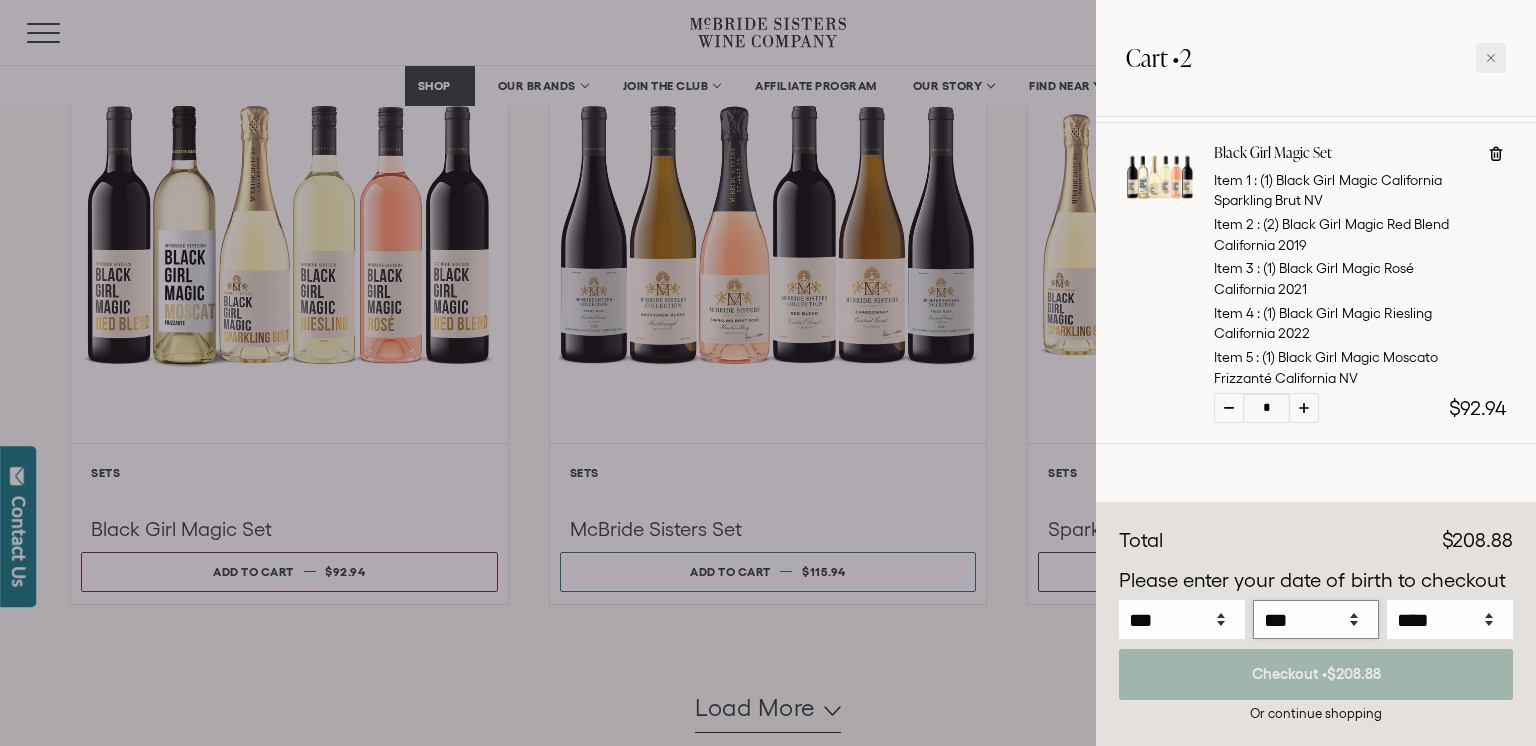 click on "*** * * * * * * * * * ** ** ** ** ** ** ** ** ** ** ** ** ** ** ** ** ** ** **" at bounding box center (1316, 619) 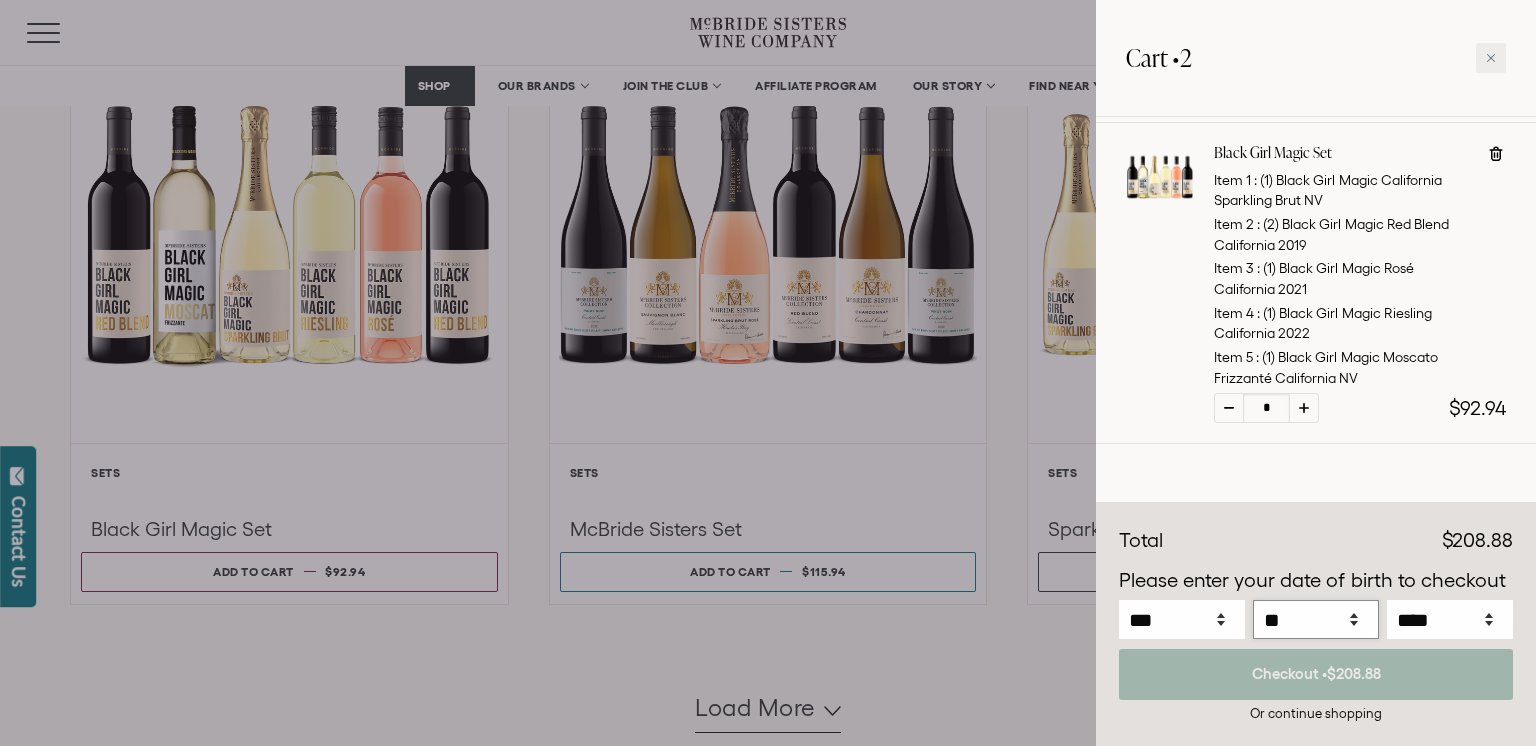 click on "*** * * * * * * * * * ** ** ** ** ** ** ** ** ** ** ** ** ** ** ** ** ** ** **" at bounding box center (1316, 619) 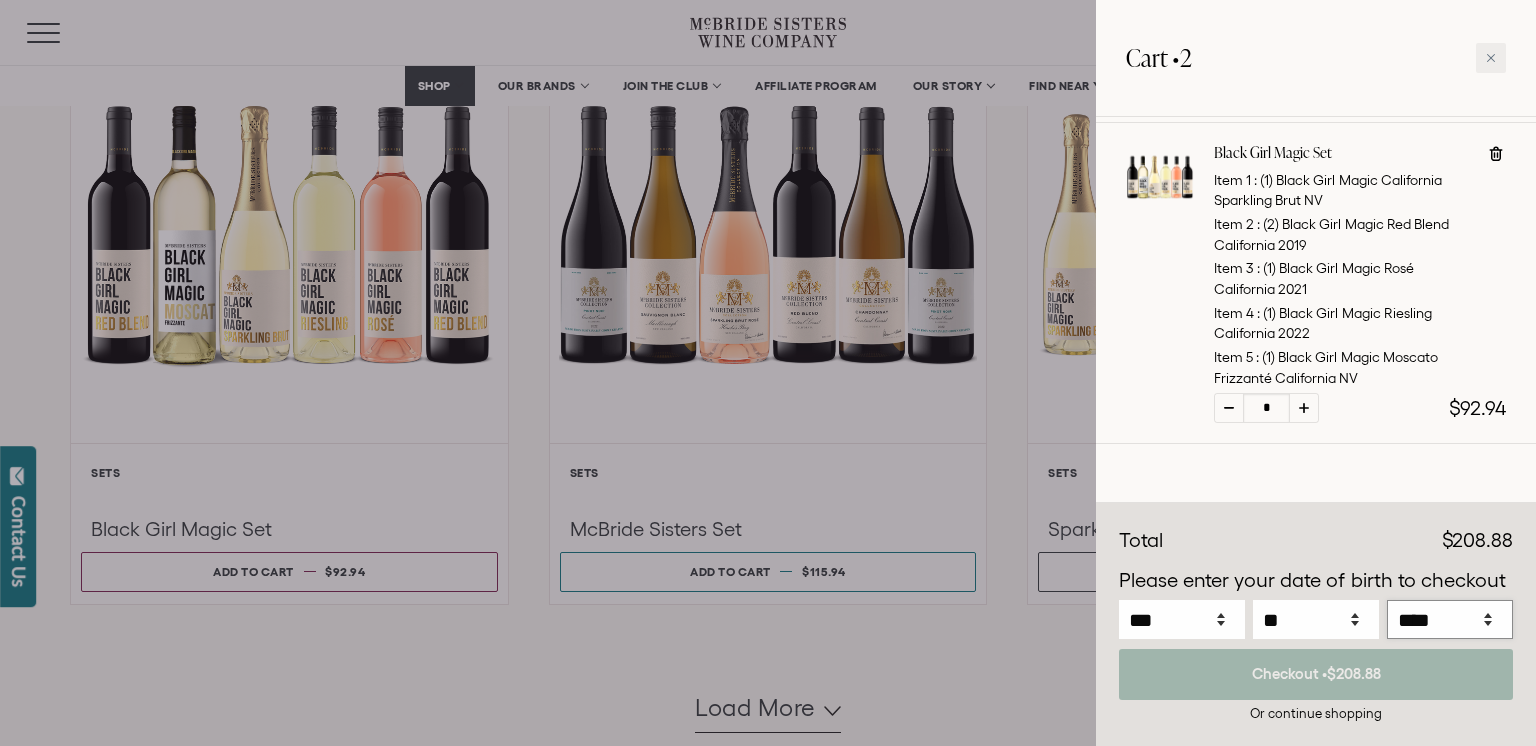click on "****
****
****
****
****
****
****
****
****
****
****
****
****
****
****
****
****
****
****
****
****
****
****
****
****
****
****
****
****
****
****
****
**** **** **** **** ****" at bounding box center (1450, 619) 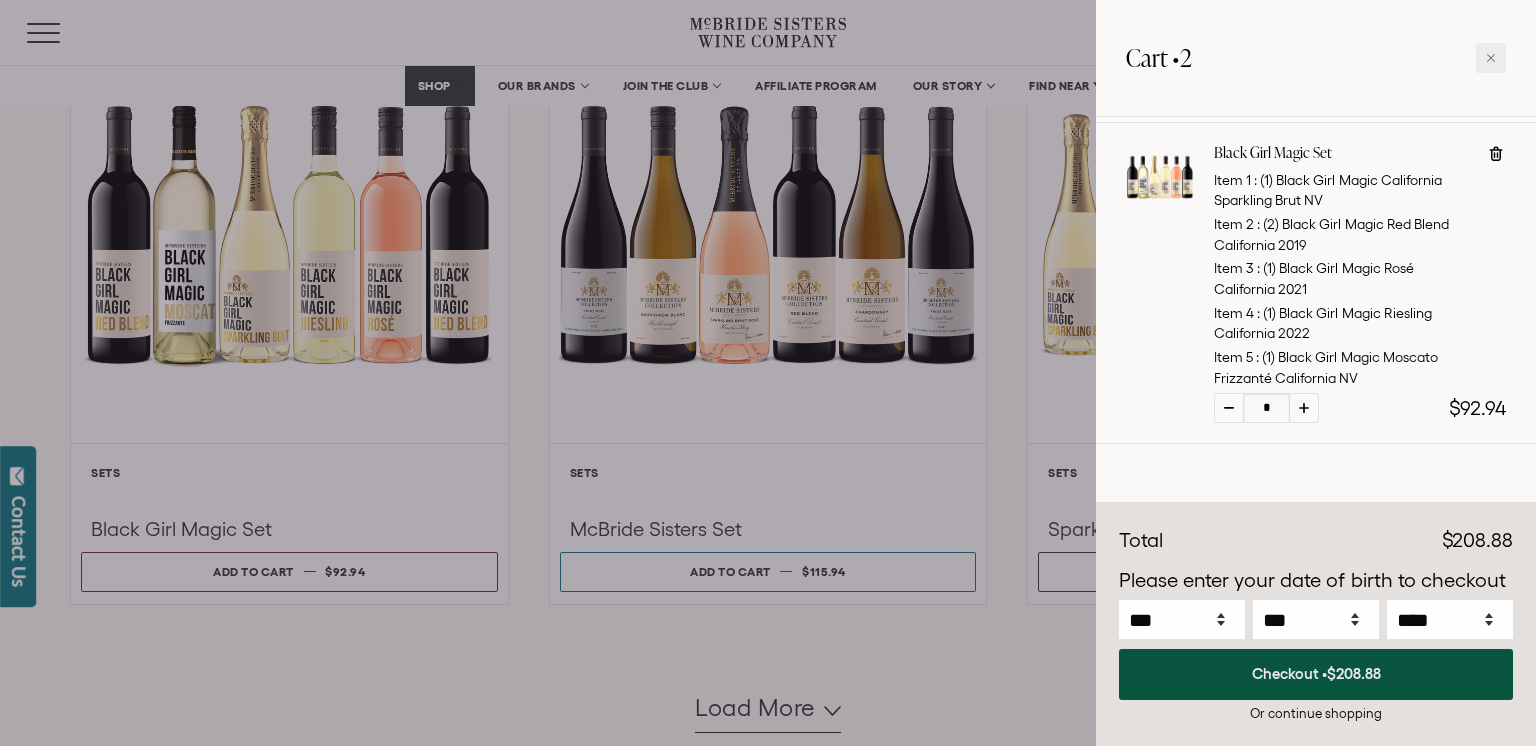 click on "Checkout •  $208.88" at bounding box center (1316, 674) 